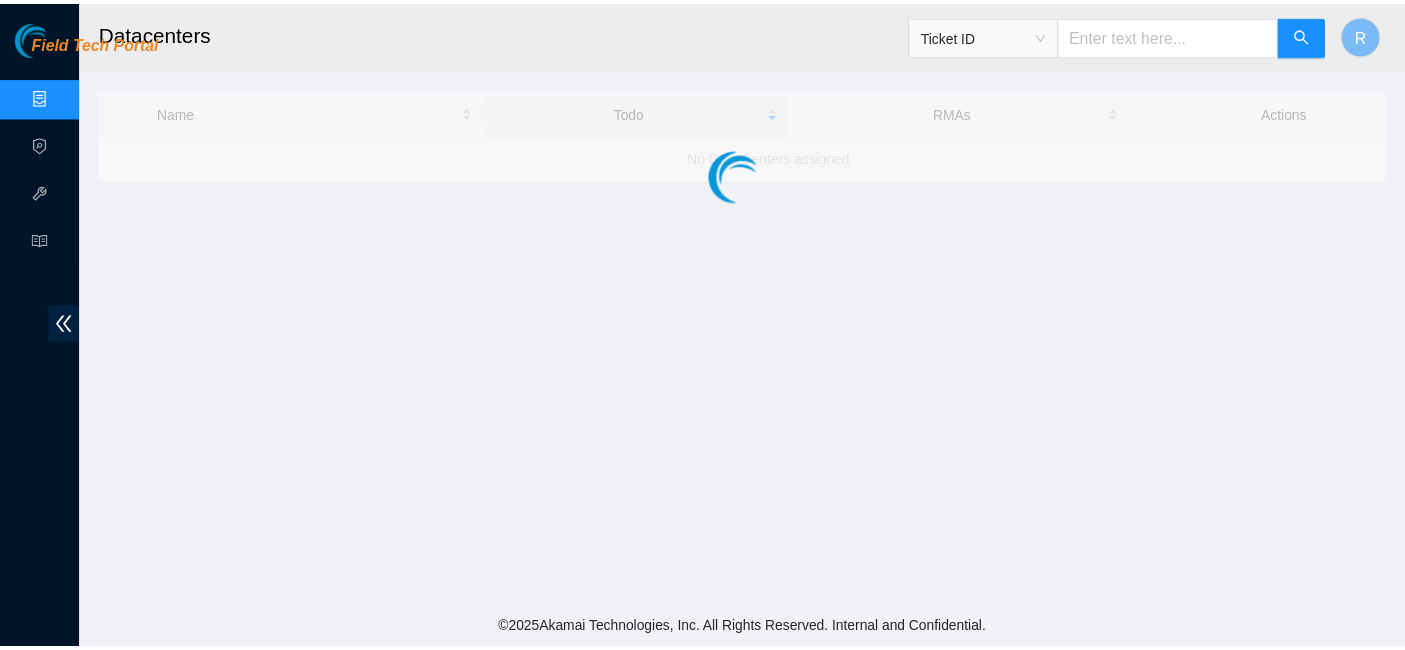 scroll, scrollTop: 0, scrollLeft: 0, axis: both 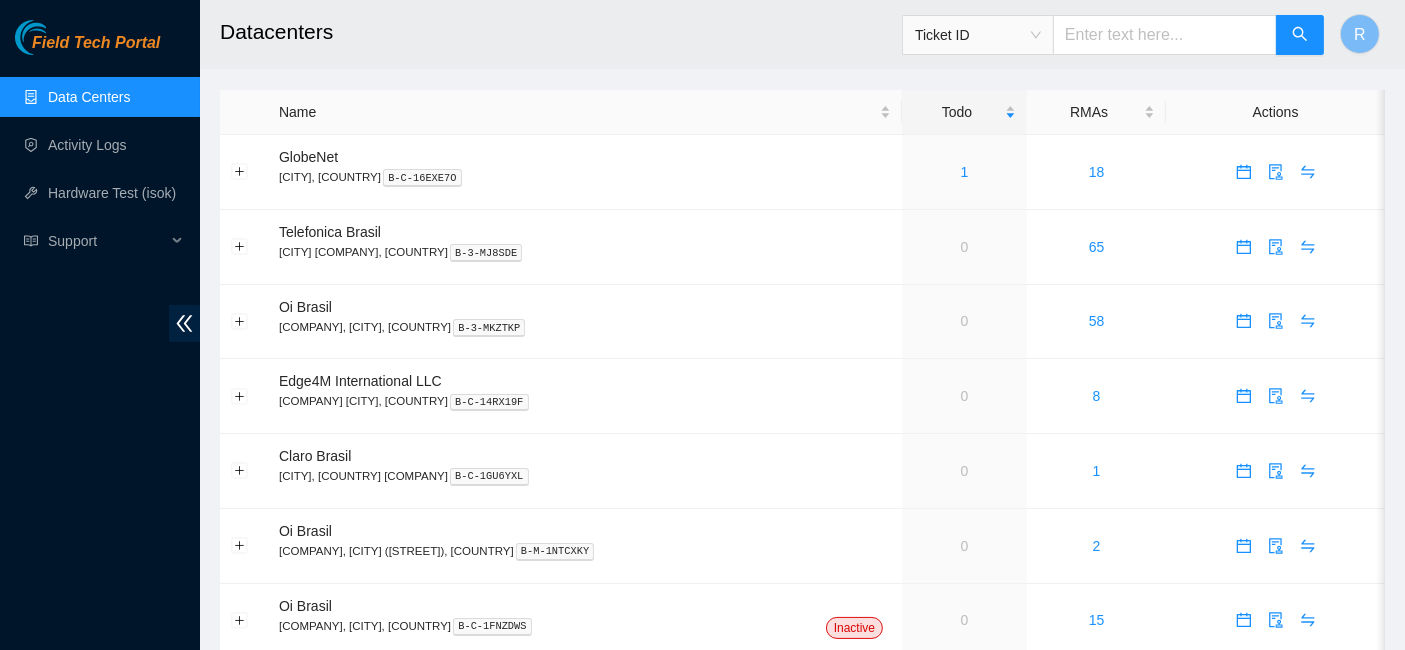click at bounding box center [1165, 35] 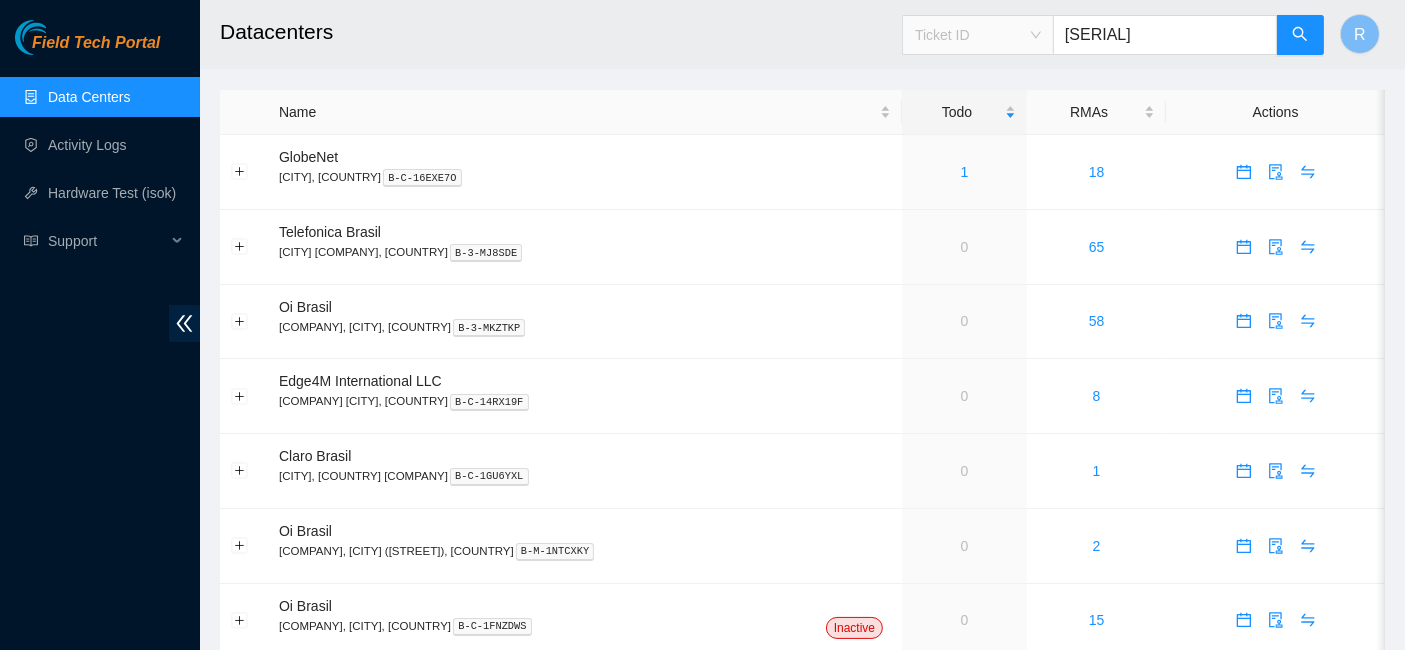 click on "Ticket ID" at bounding box center [978, 35] 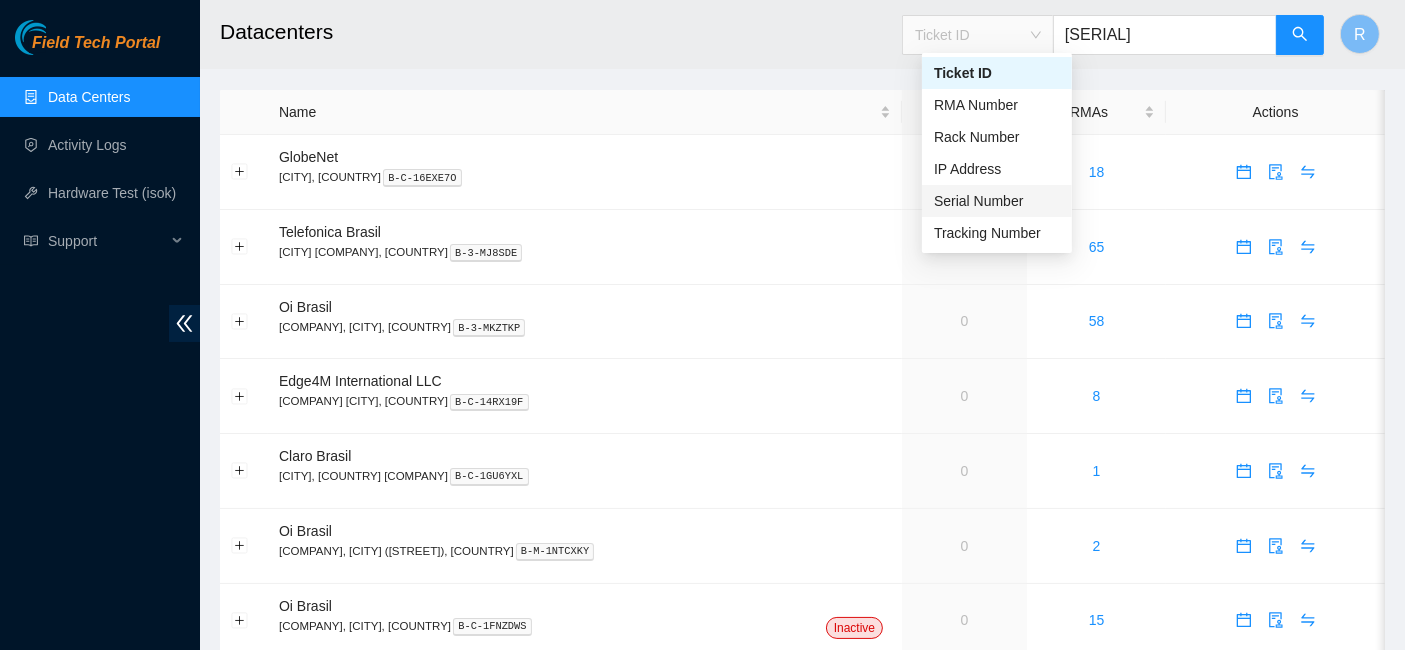click on "Serial Number" at bounding box center (997, 201) 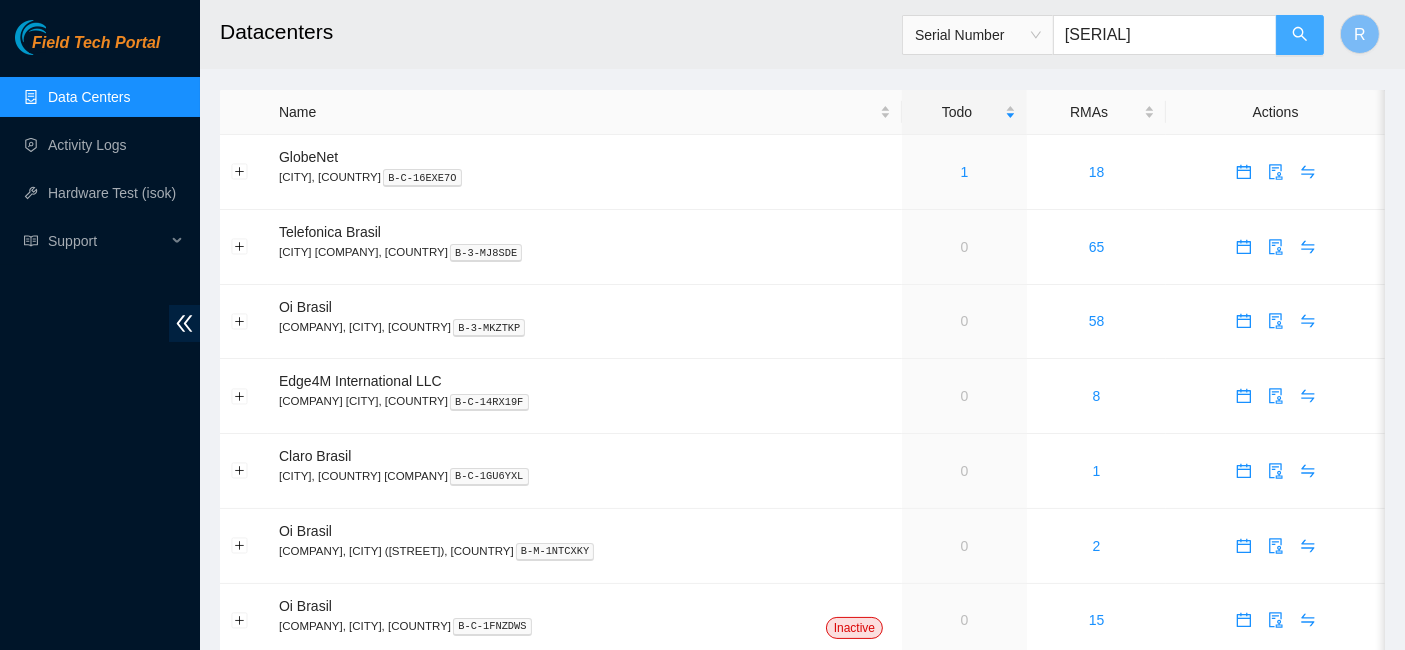 click 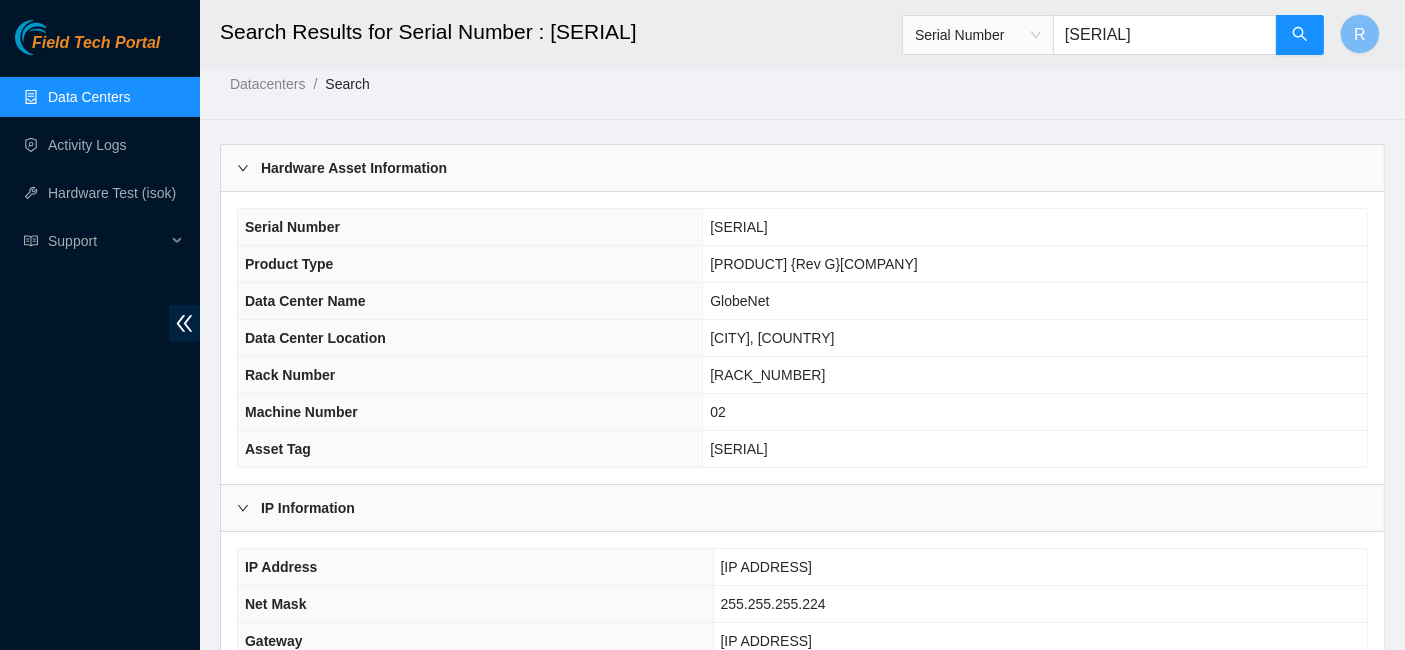 scroll, scrollTop: 68, scrollLeft: 0, axis: vertical 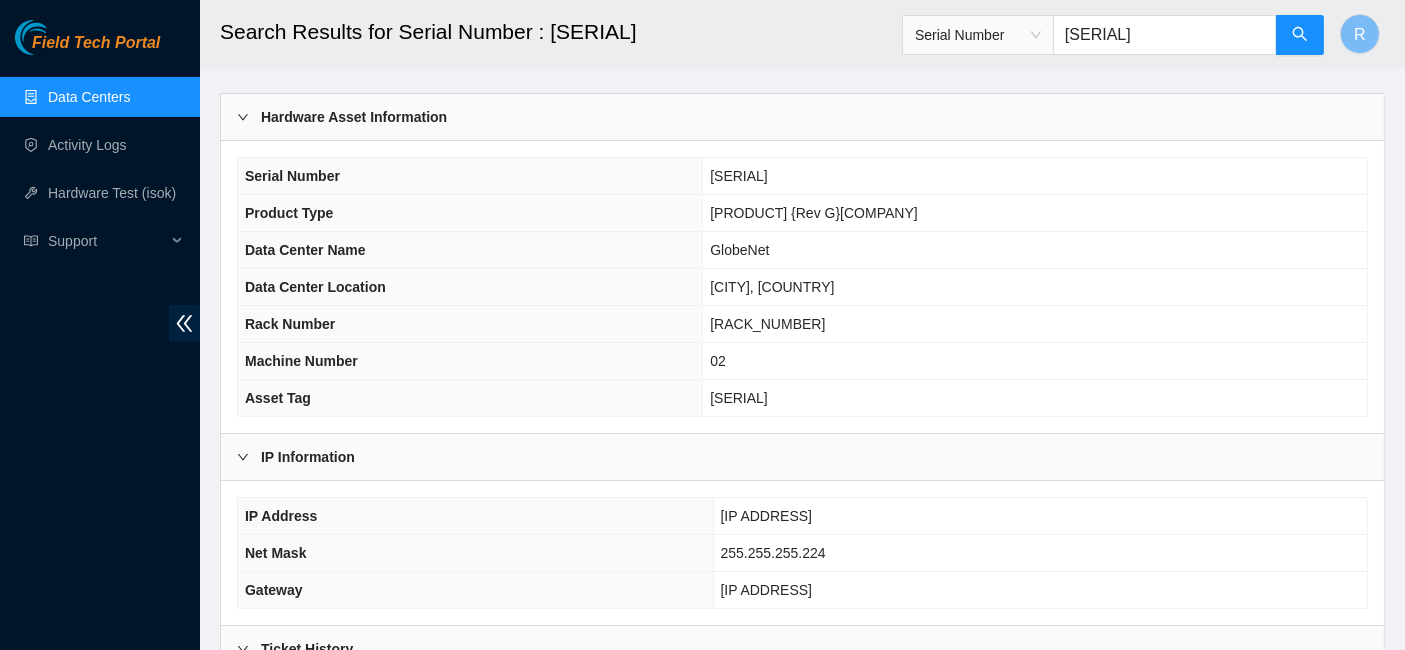 click on "[SERIAL]" at bounding box center [1165, 35] 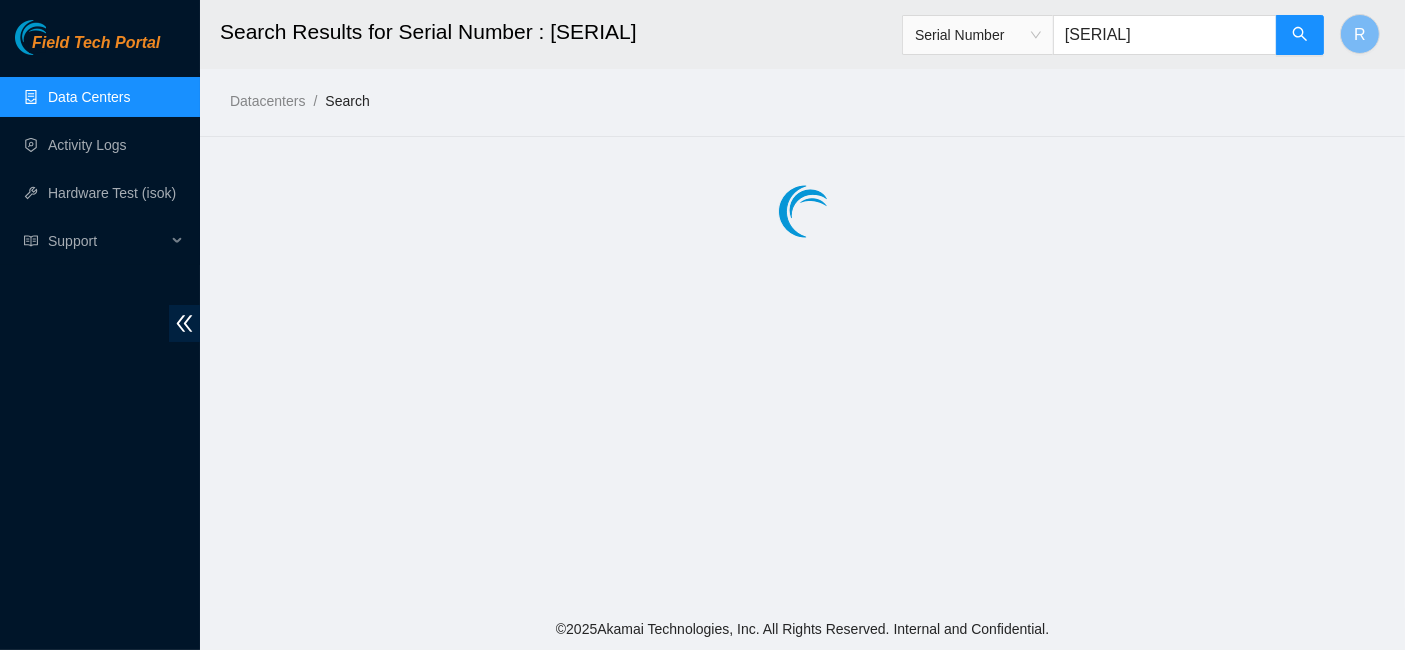 scroll, scrollTop: 0, scrollLeft: 0, axis: both 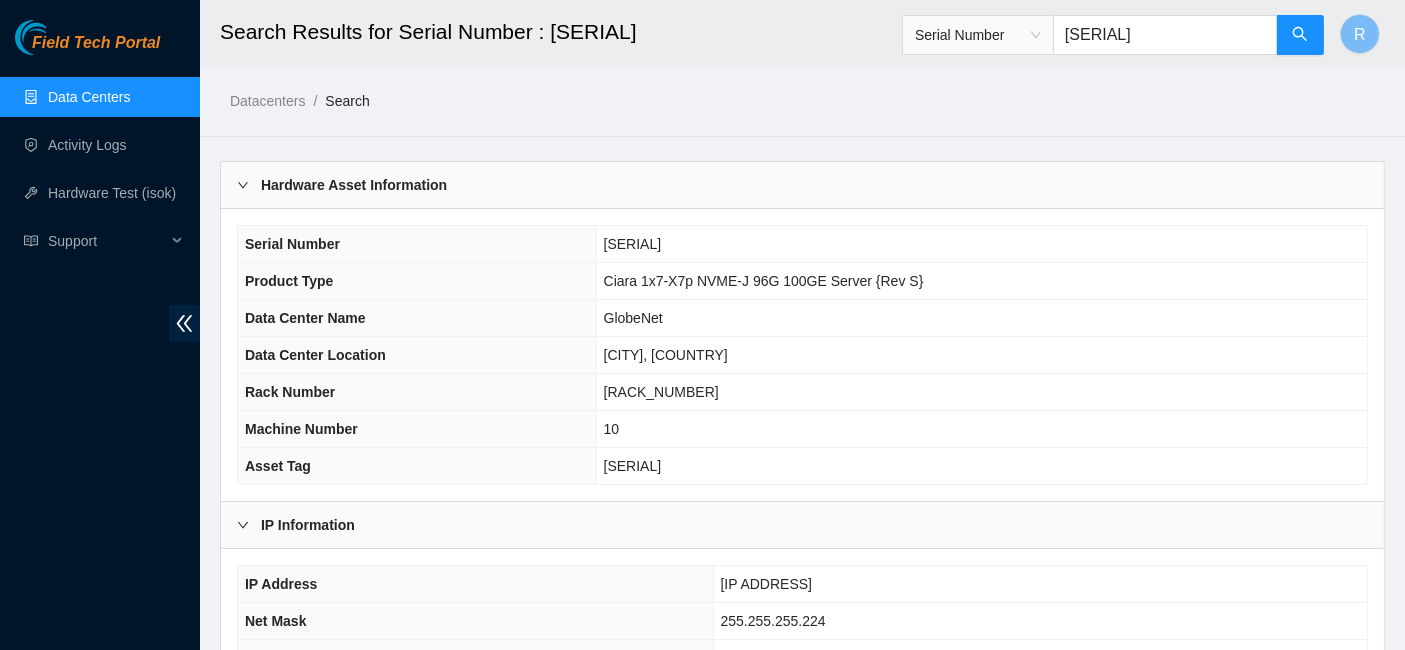 paste on "23" 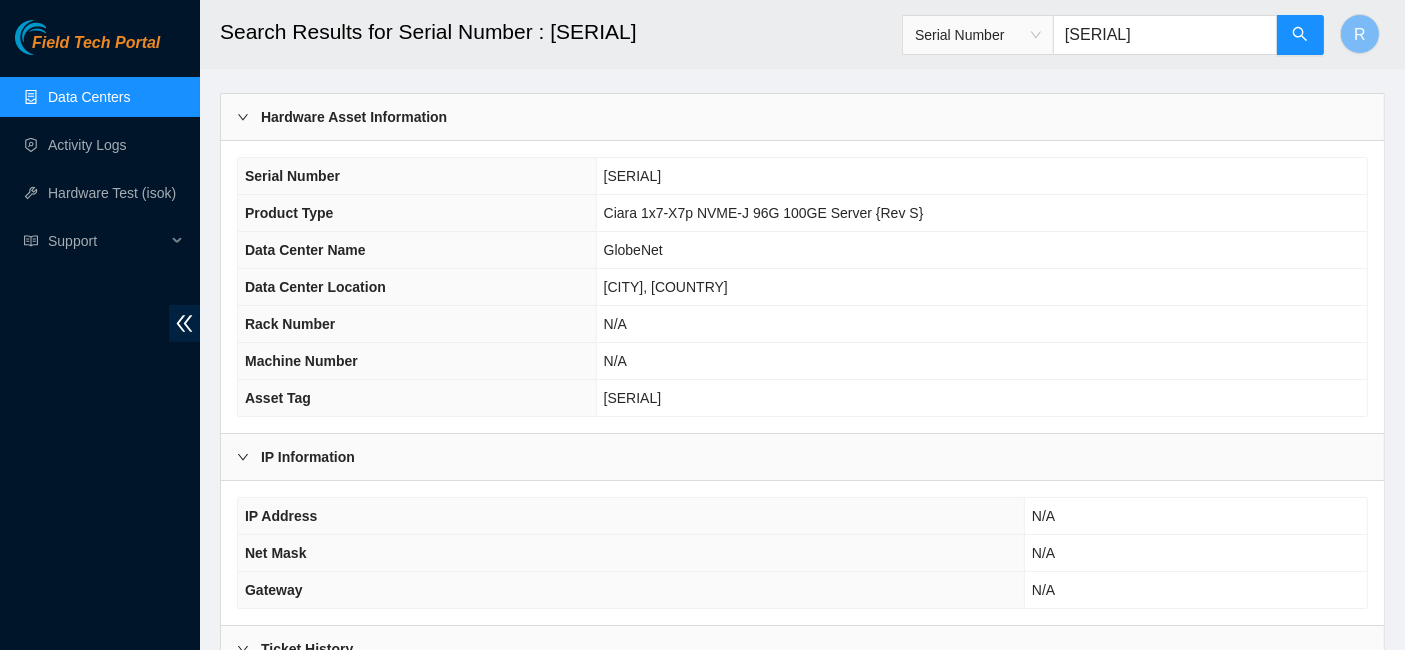 scroll, scrollTop: 62, scrollLeft: 0, axis: vertical 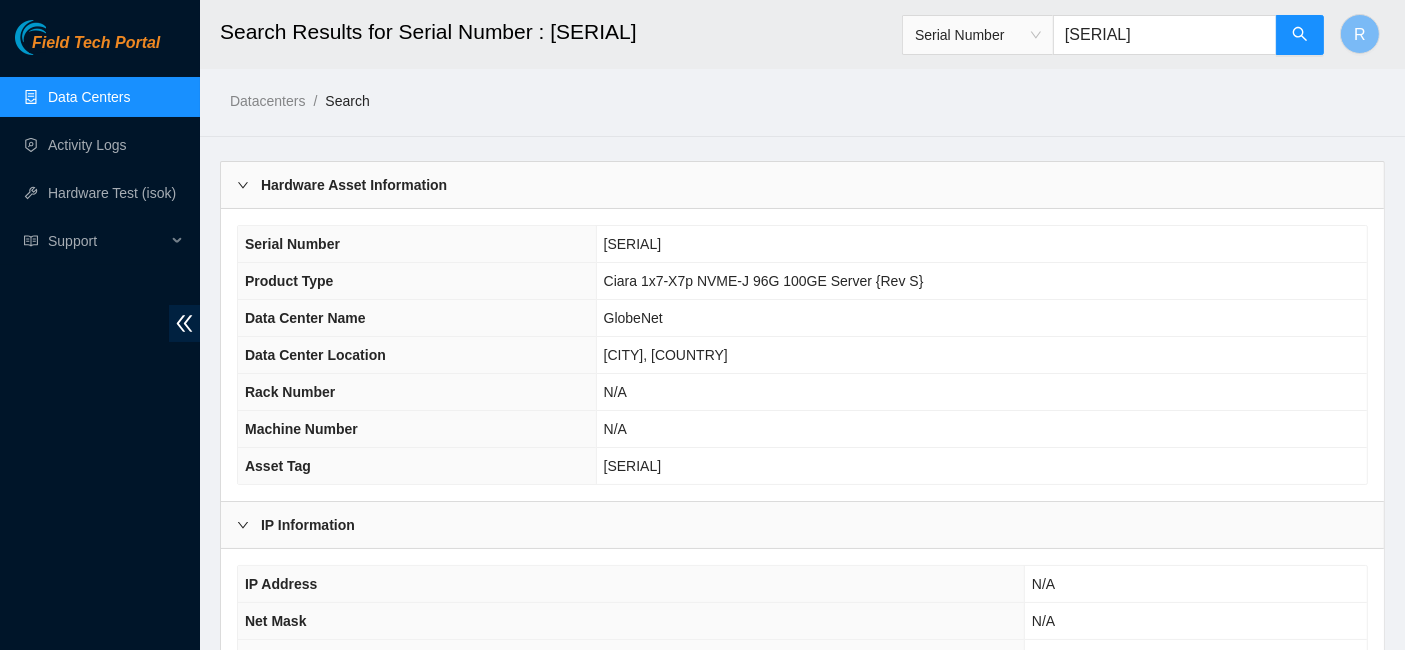 drag, startPoint x: 751, startPoint y: 250, endPoint x: 605, endPoint y: 248, distance: 146.0137 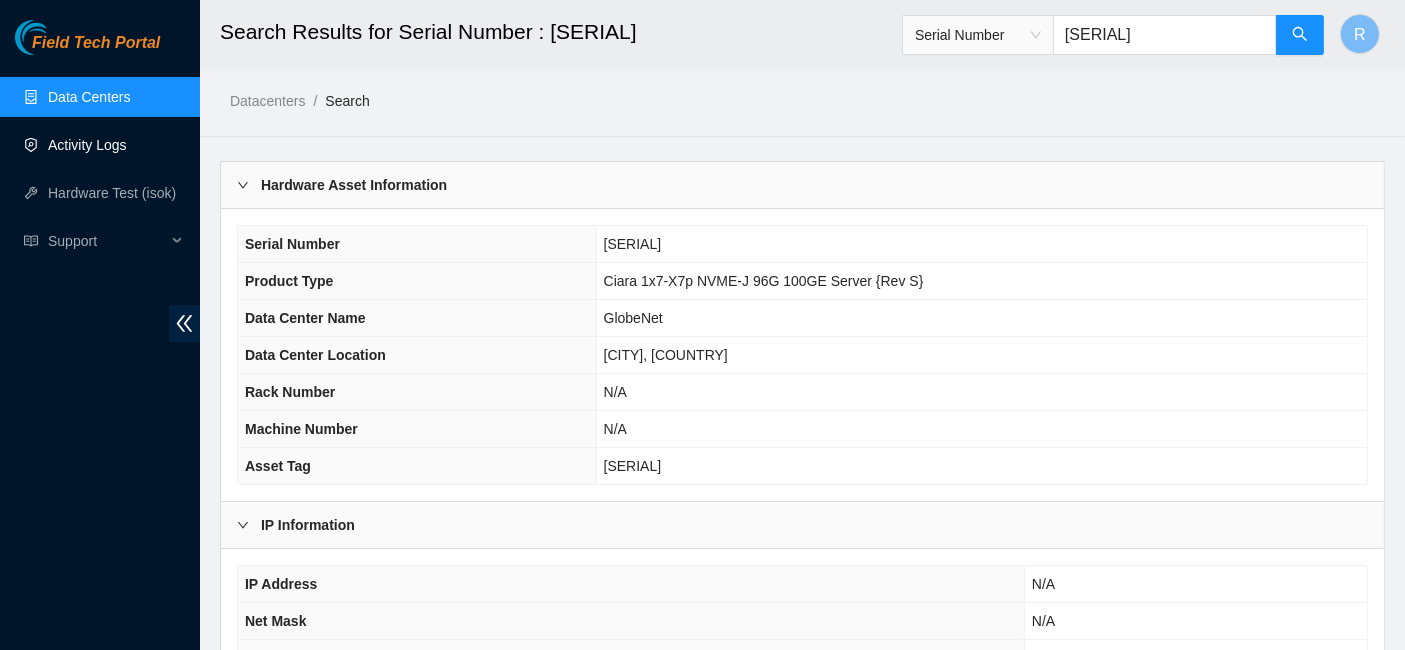 click on "Activity Logs" at bounding box center [87, 145] 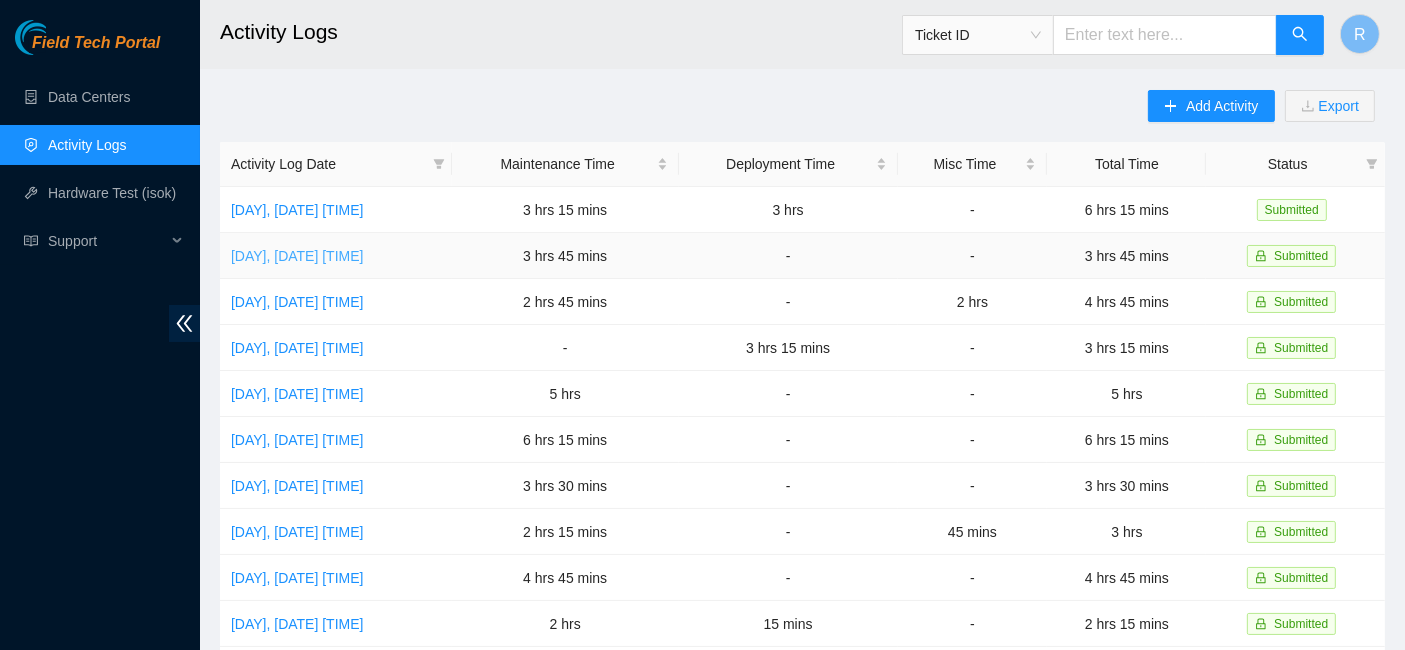 click on "[DAY], [DATE] [TIME]" at bounding box center (297, 256) 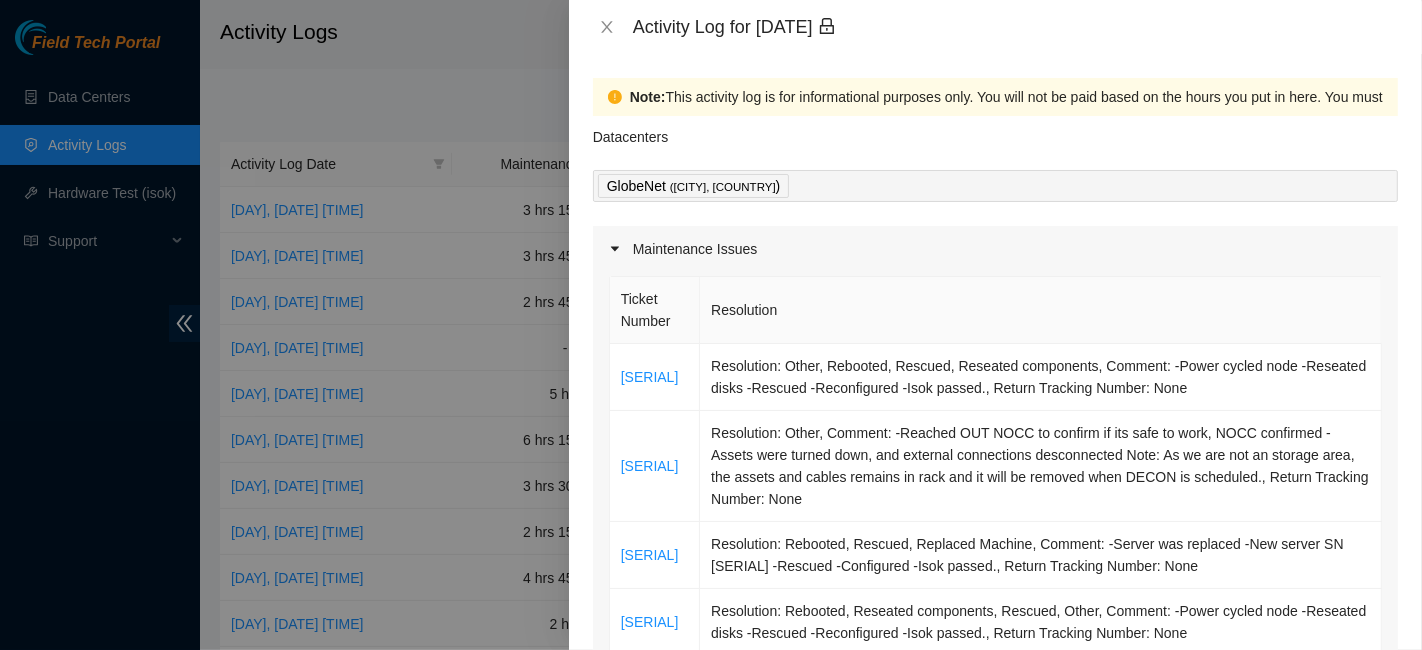 scroll, scrollTop: 111, scrollLeft: 0, axis: vertical 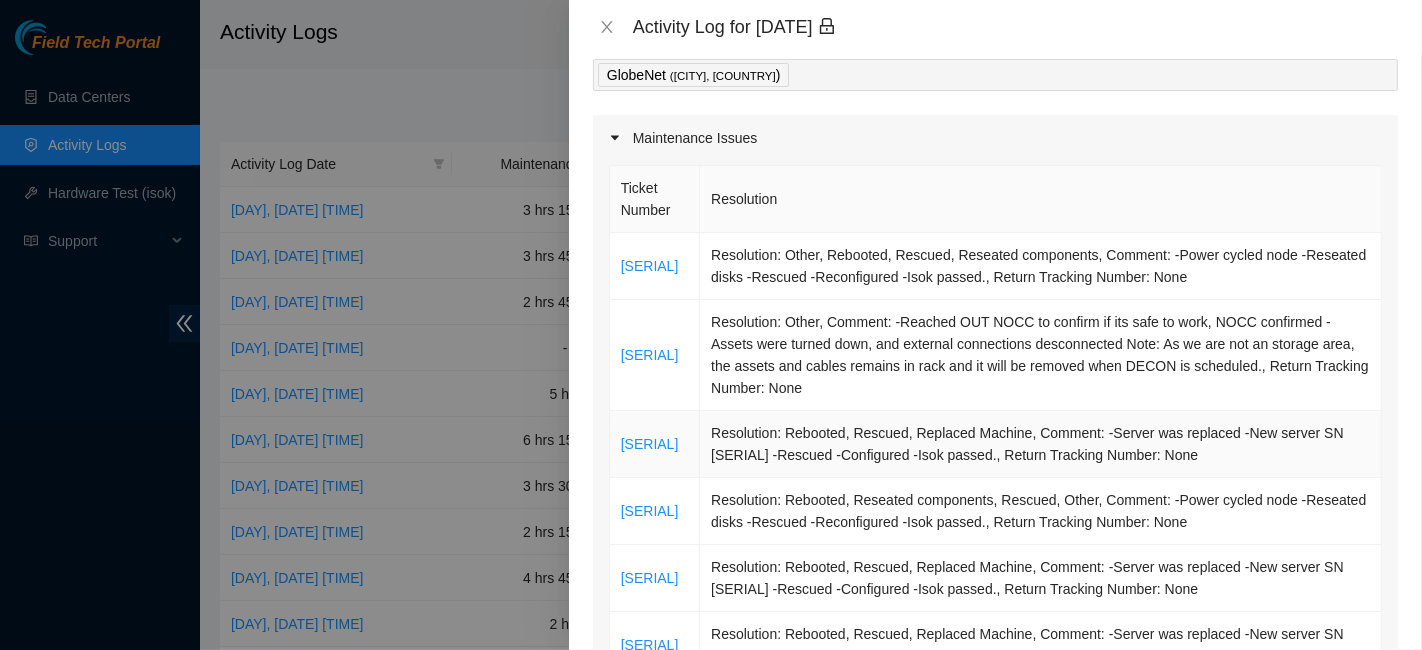 click on "[SERIAL]" at bounding box center [655, 444] 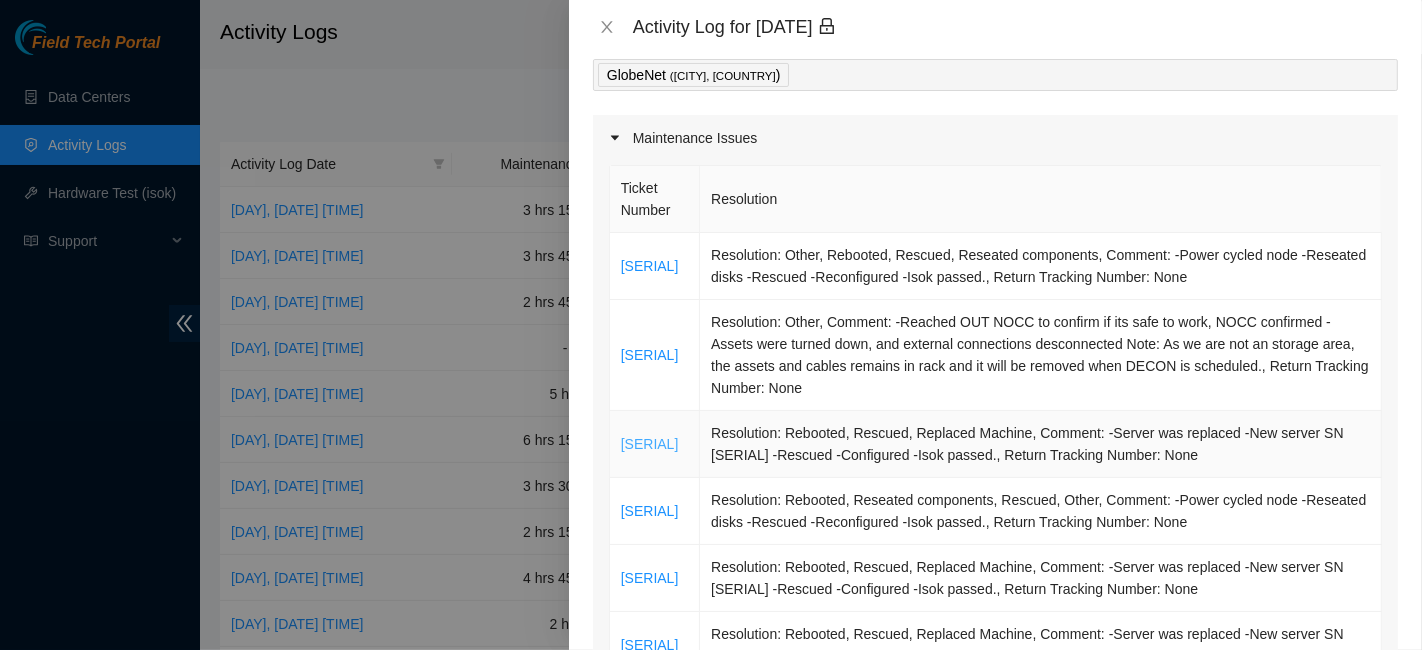 click on "[SERIAL]" at bounding box center (650, 444) 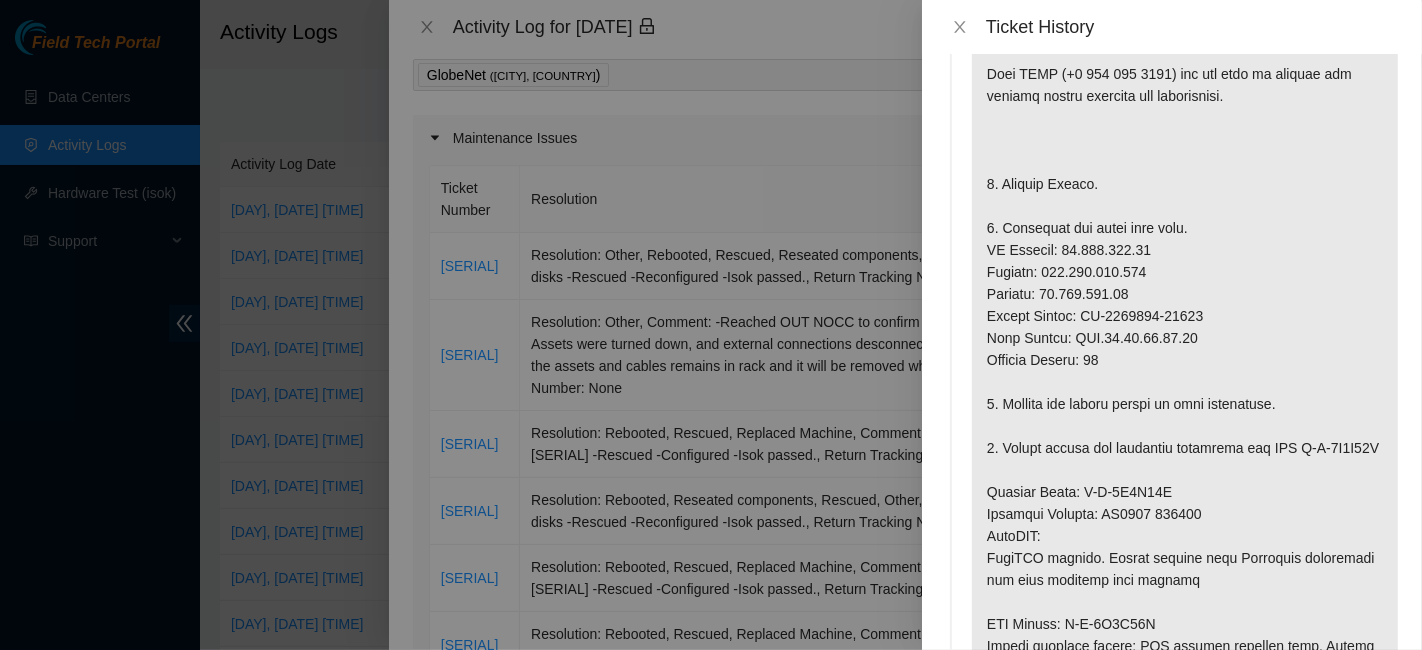 scroll, scrollTop: 1314, scrollLeft: 0, axis: vertical 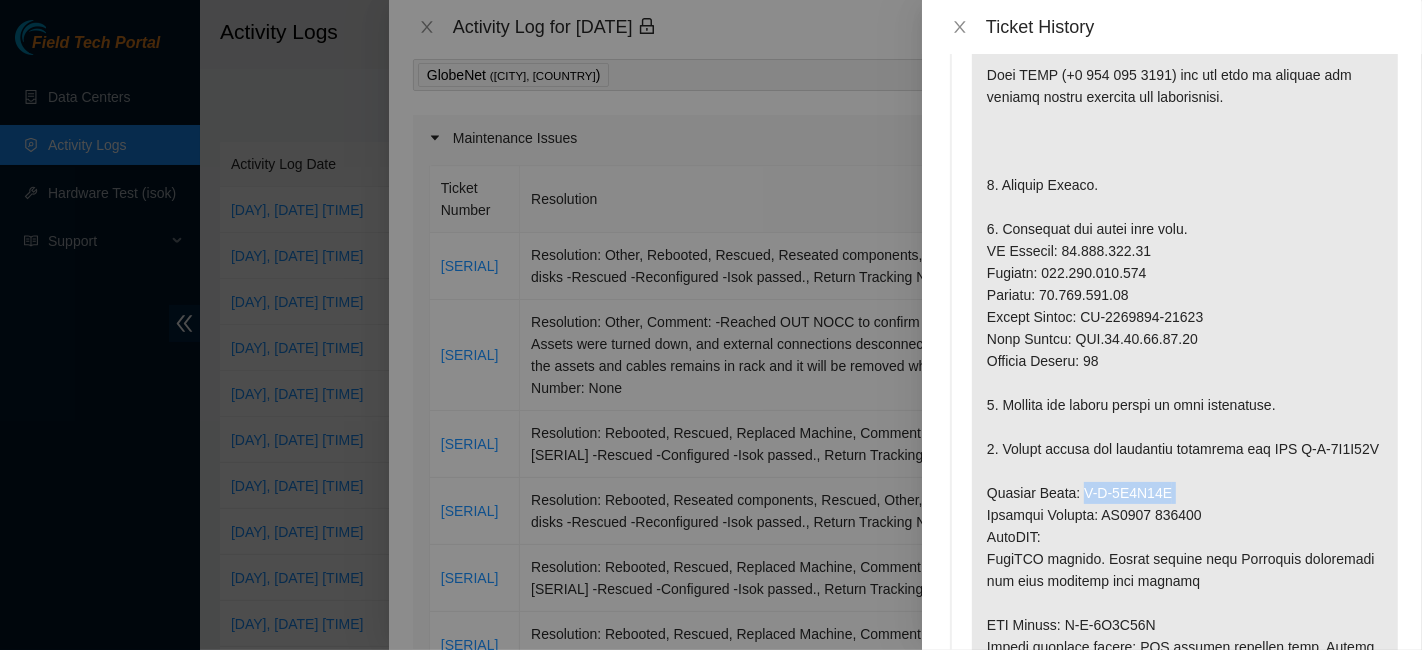drag, startPoint x: 1171, startPoint y: 574, endPoint x: 1079, endPoint y: 586, distance: 92.779305 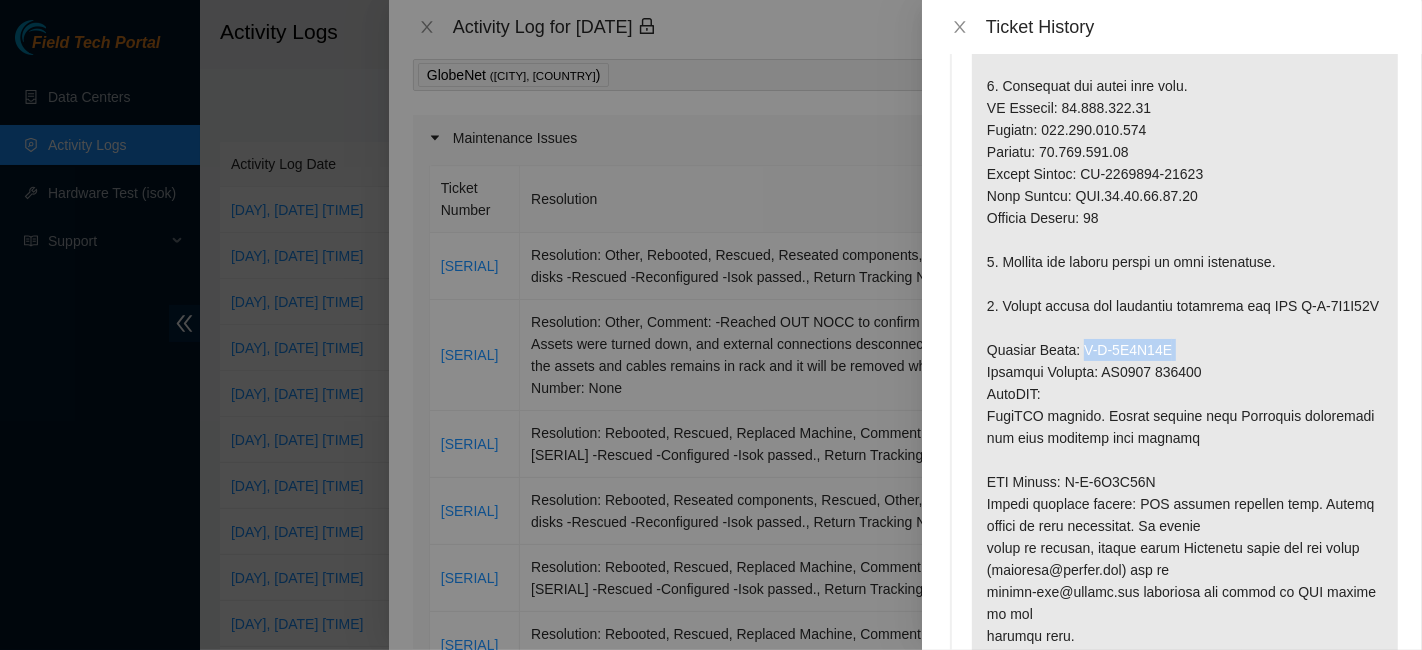 scroll, scrollTop: 1457, scrollLeft: 0, axis: vertical 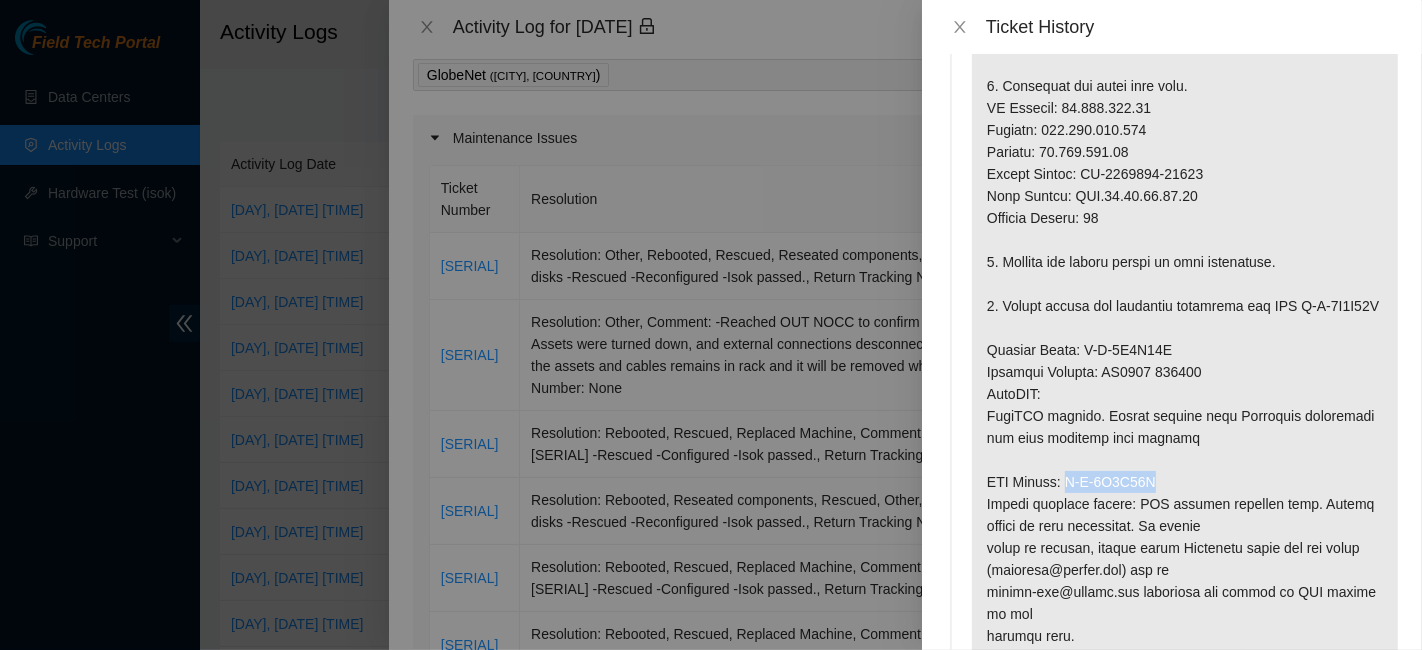 drag, startPoint x: 1163, startPoint y: 569, endPoint x: 1071, endPoint y: 572, distance: 92.0489 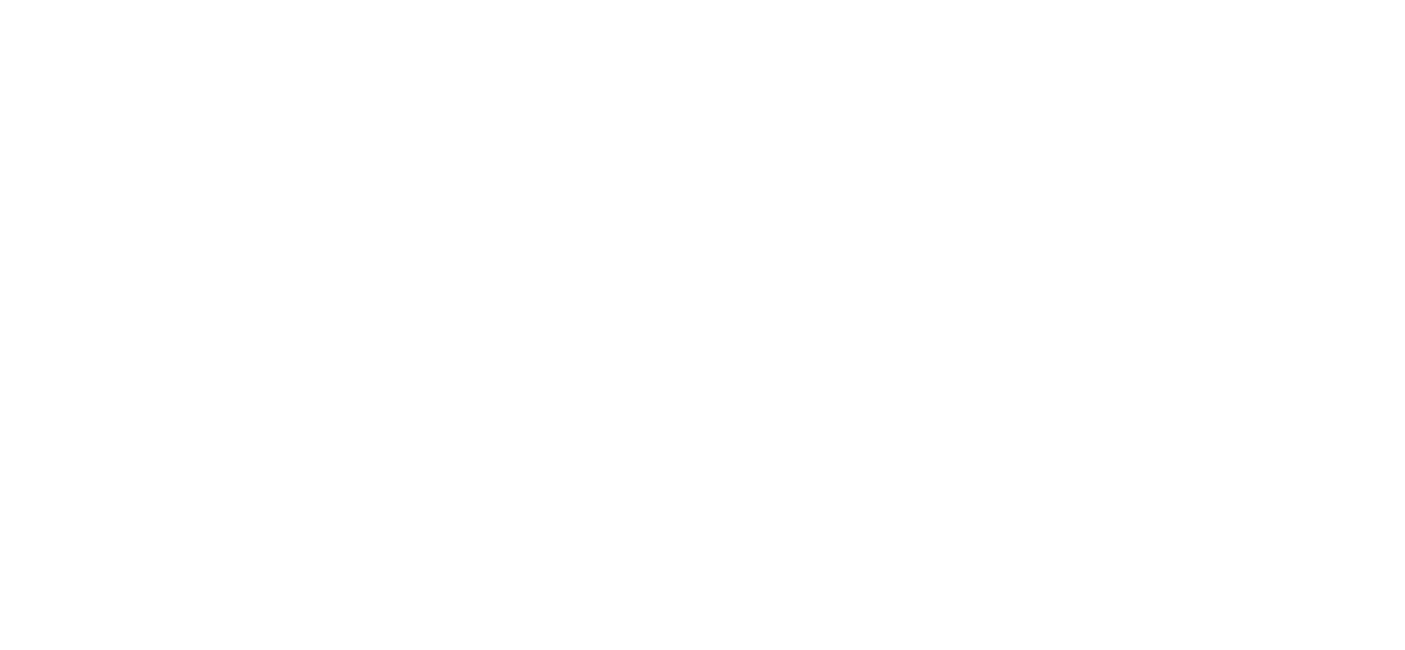 scroll, scrollTop: 0, scrollLeft: 0, axis: both 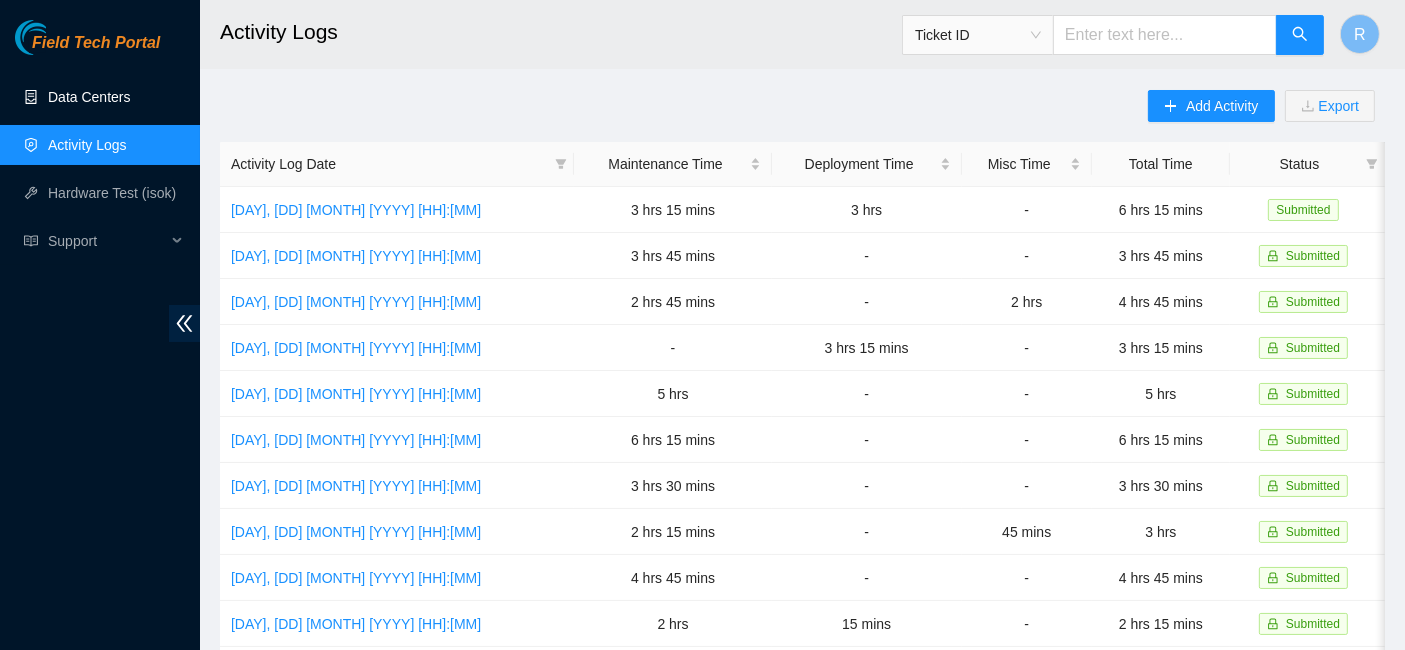 click on "Data Centers" at bounding box center (89, 97) 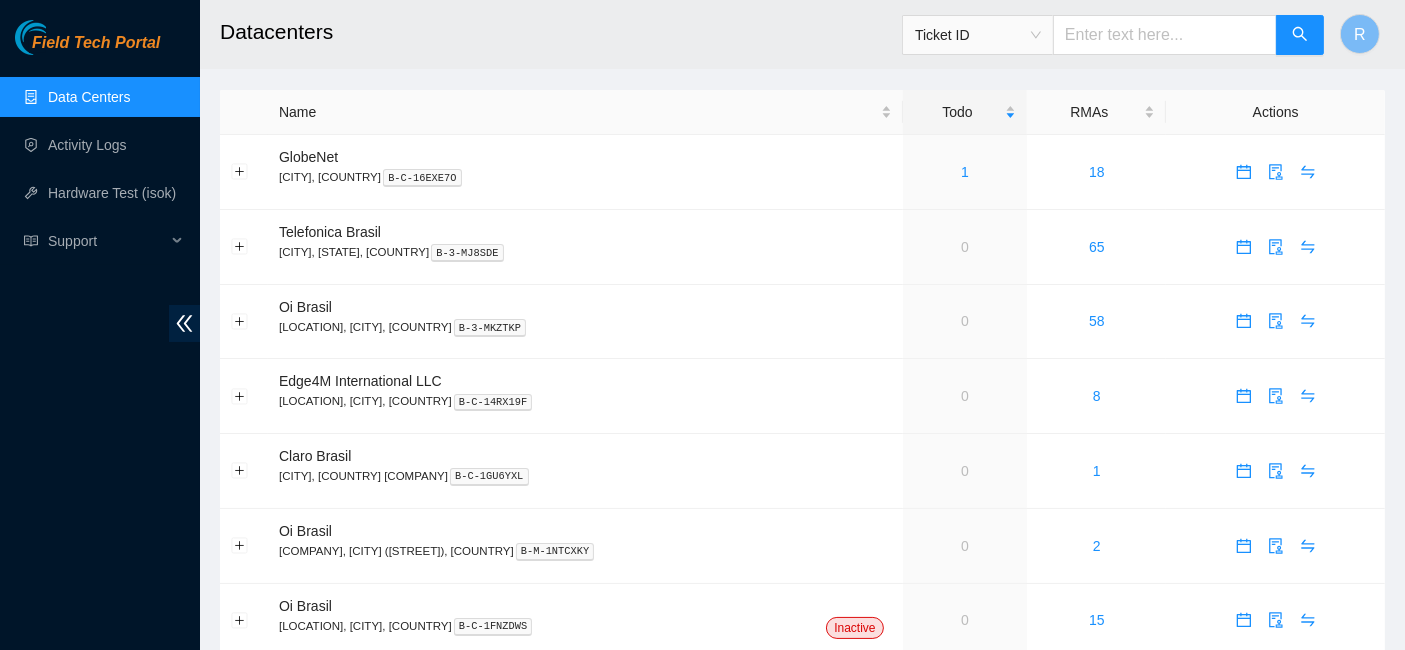 click on "Ticket ID" at bounding box center [978, 35] 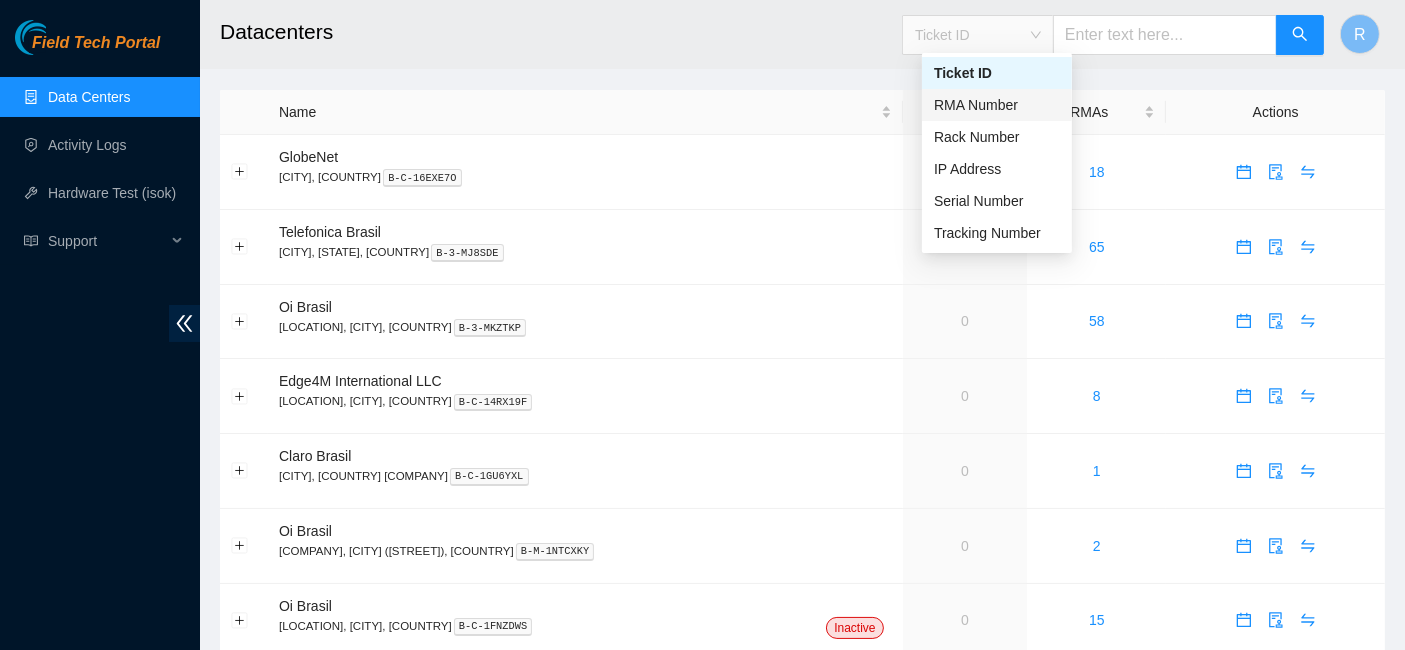 click on "RMA Number" at bounding box center [997, 105] 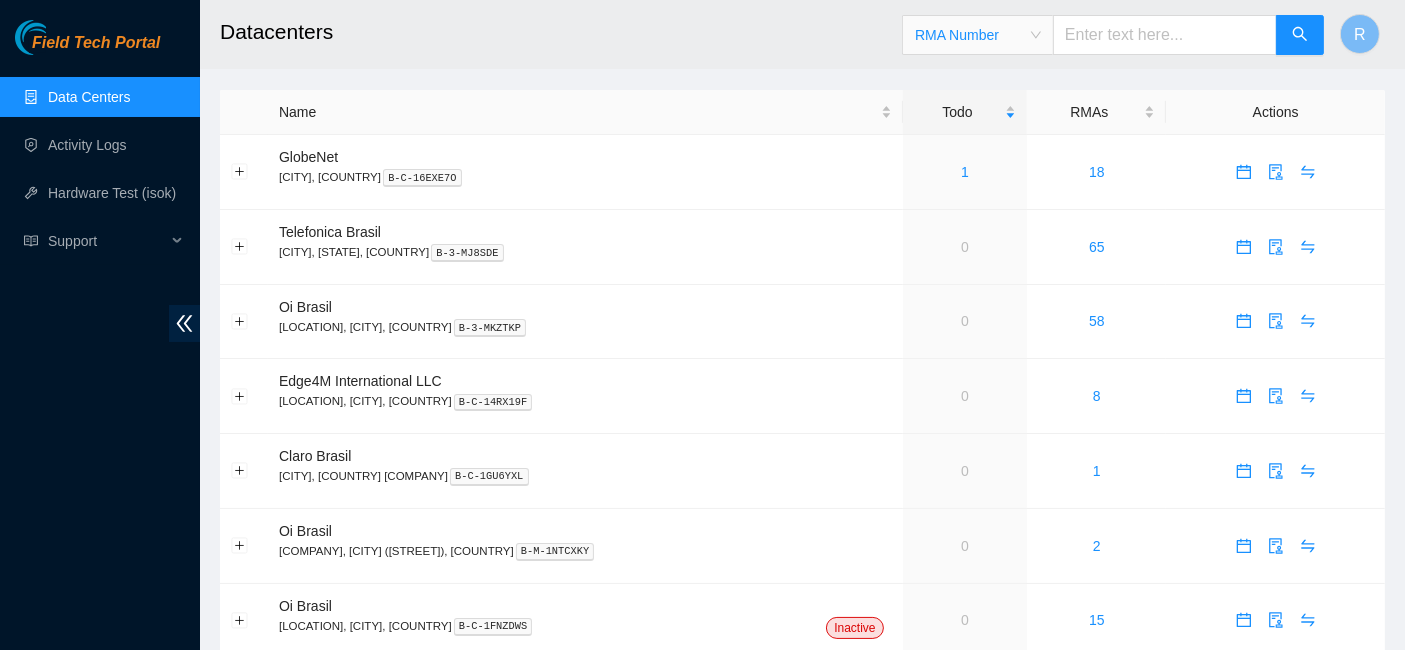 click at bounding box center (1165, 35) 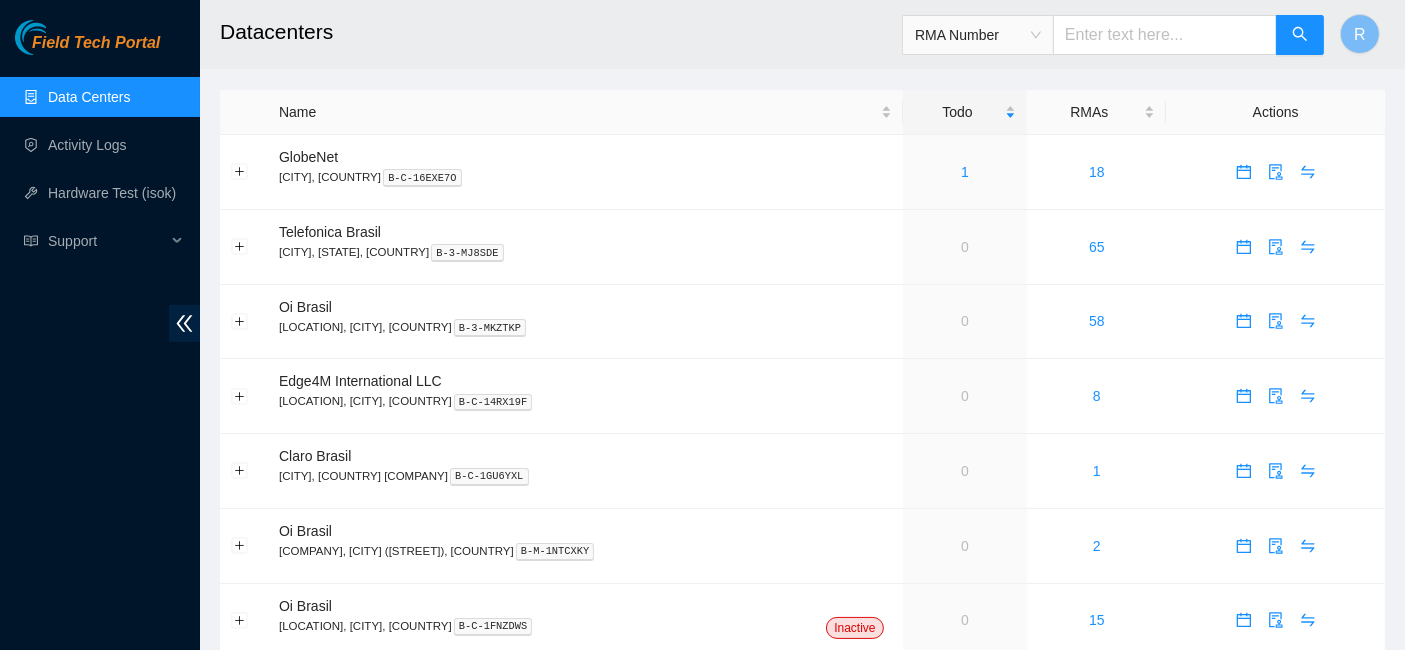 paste on "B-V-5O6DN4P" 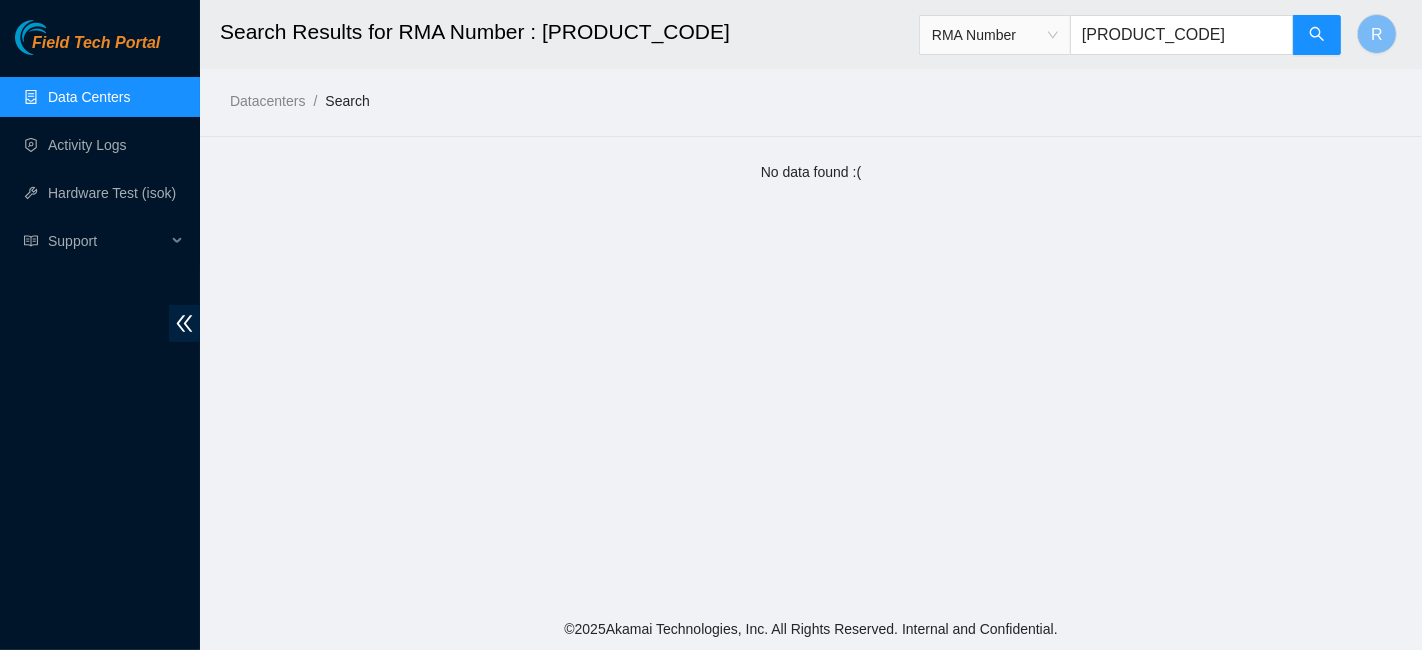 click on "B-V-5O6DN4P" at bounding box center (1182, 35) 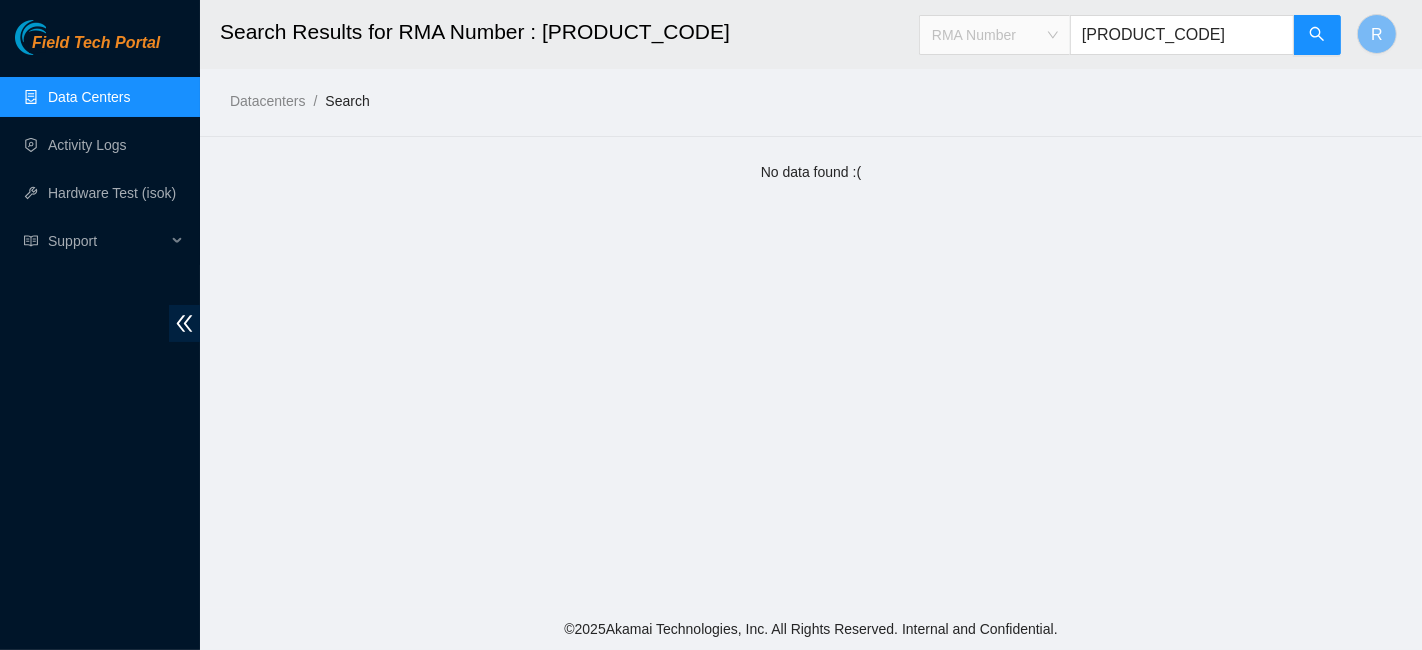click on "RMA Number" at bounding box center [995, 35] 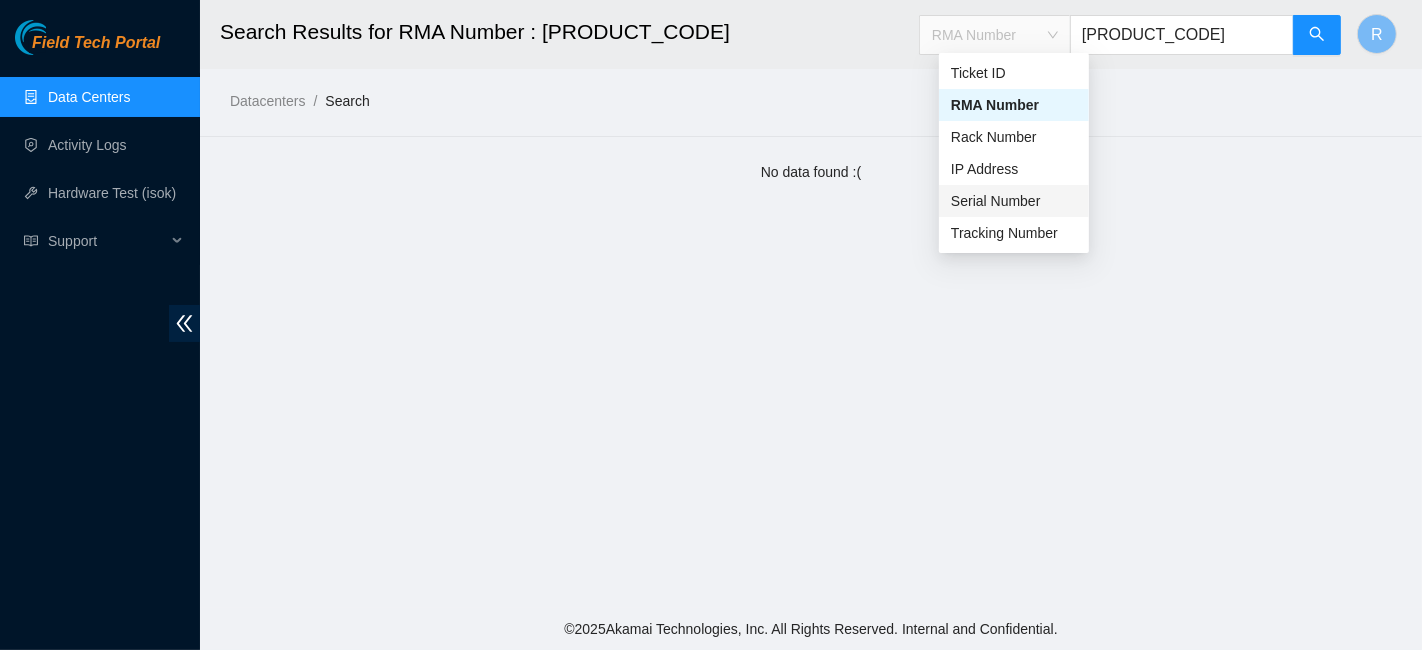 click on "Serial Number" at bounding box center (1014, 201) 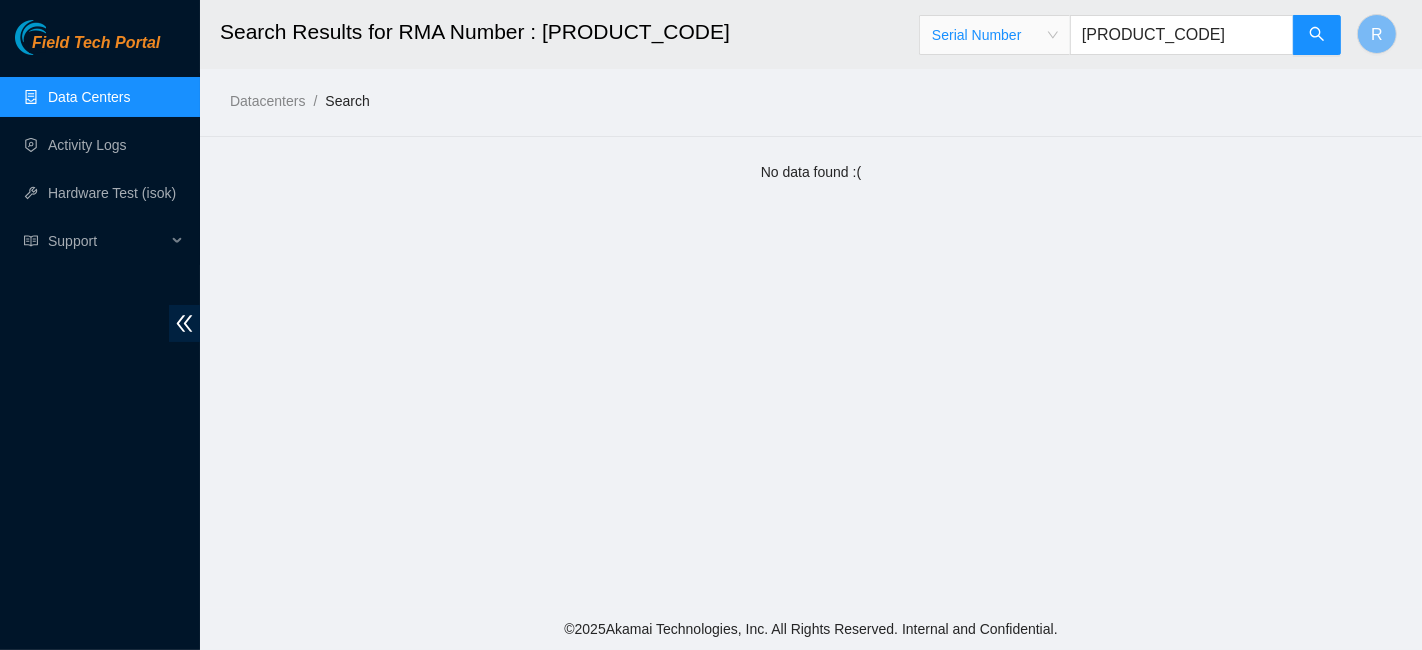 click on "B-V-5O6DN4P" at bounding box center [1182, 35] 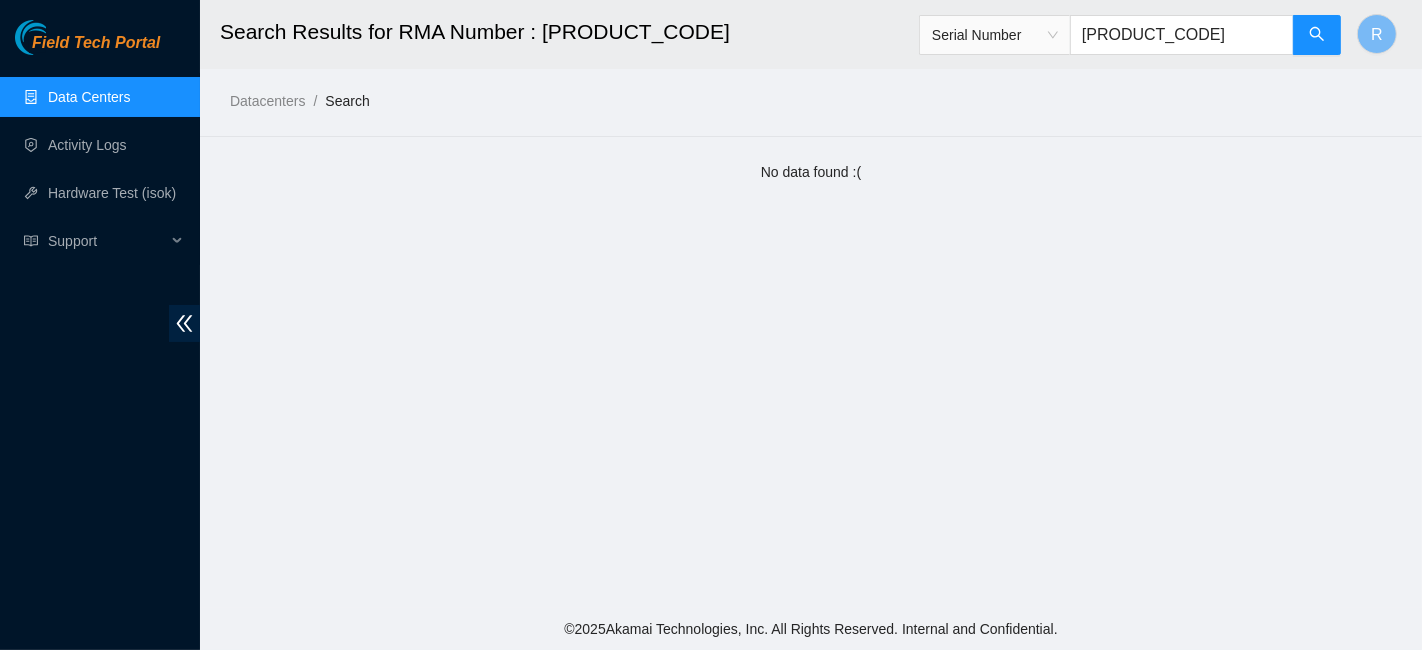 paste on "[SERIAL]" 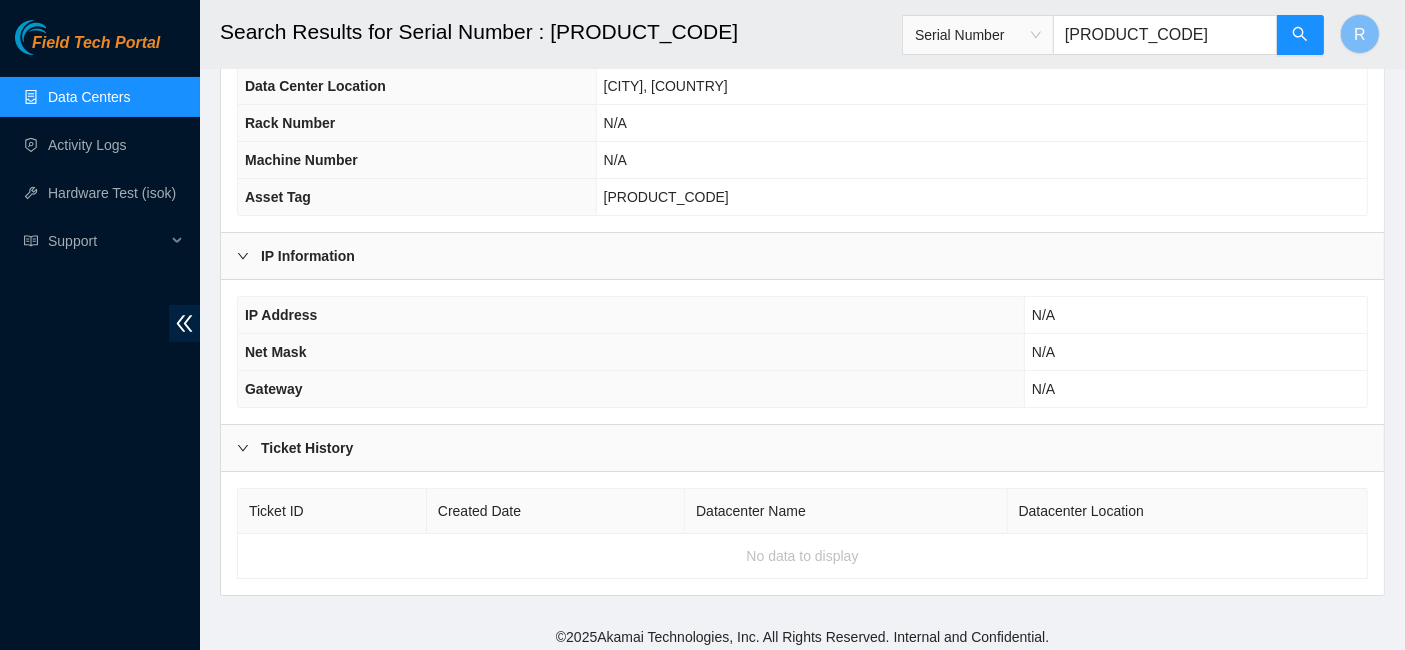 scroll, scrollTop: 0, scrollLeft: 0, axis: both 